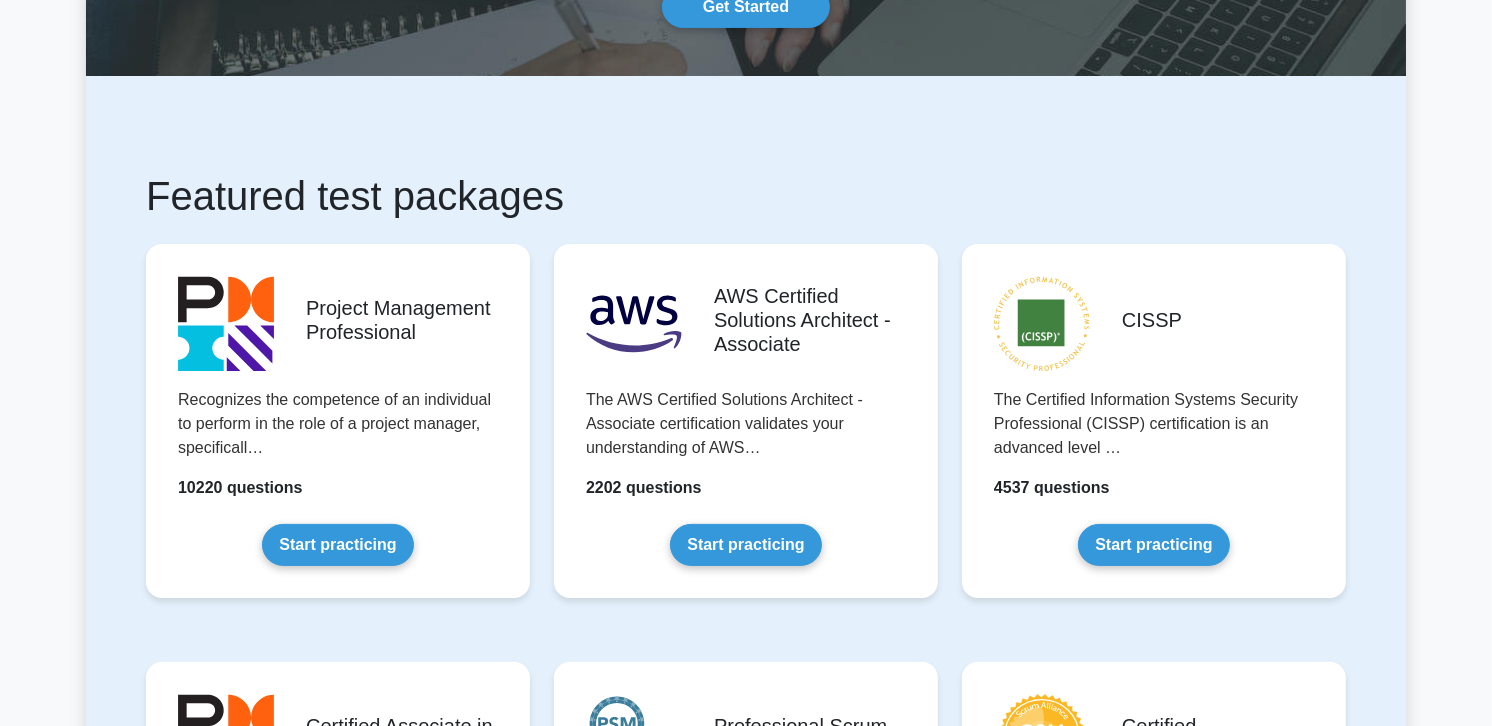 scroll, scrollTop: 222, scrollLeft: 0, axis: vertical 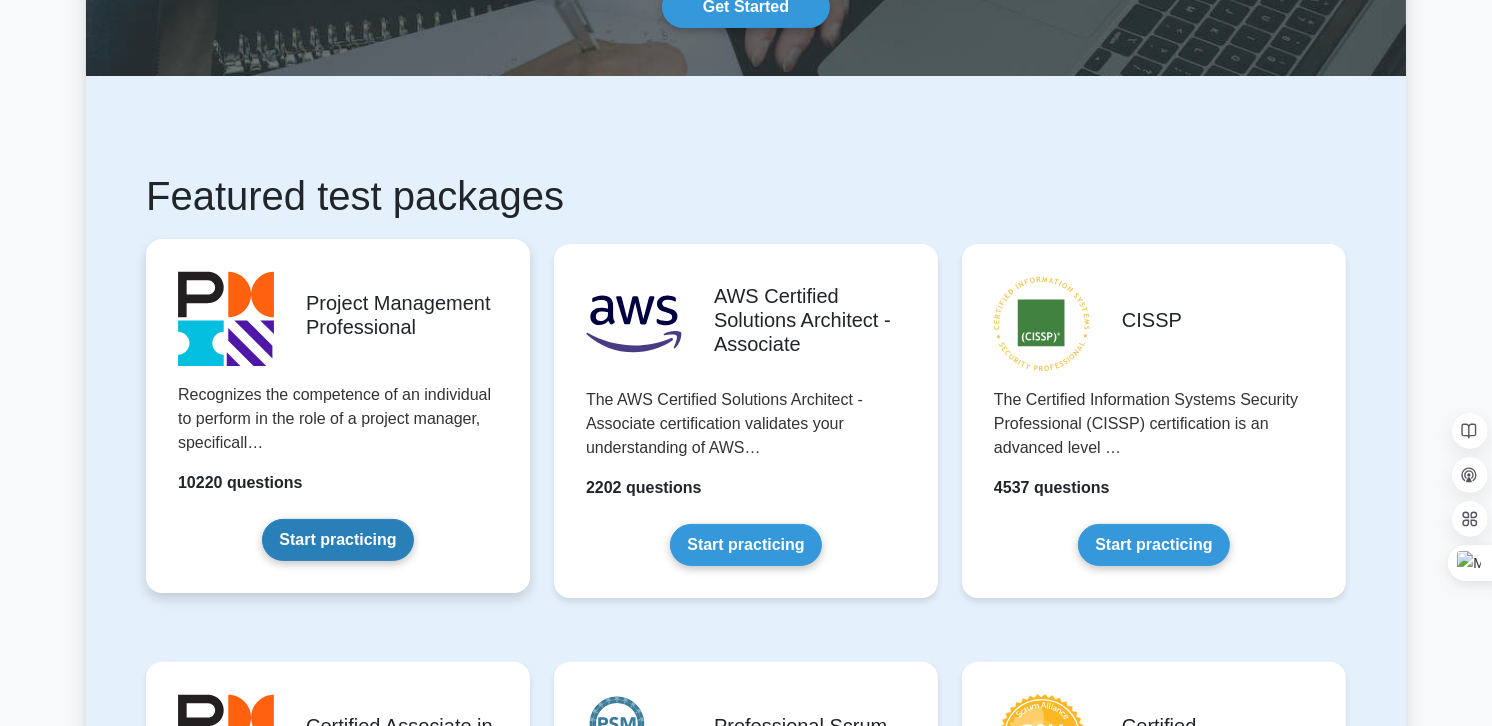click on "Start practicing" at bounding box center [337, 540] 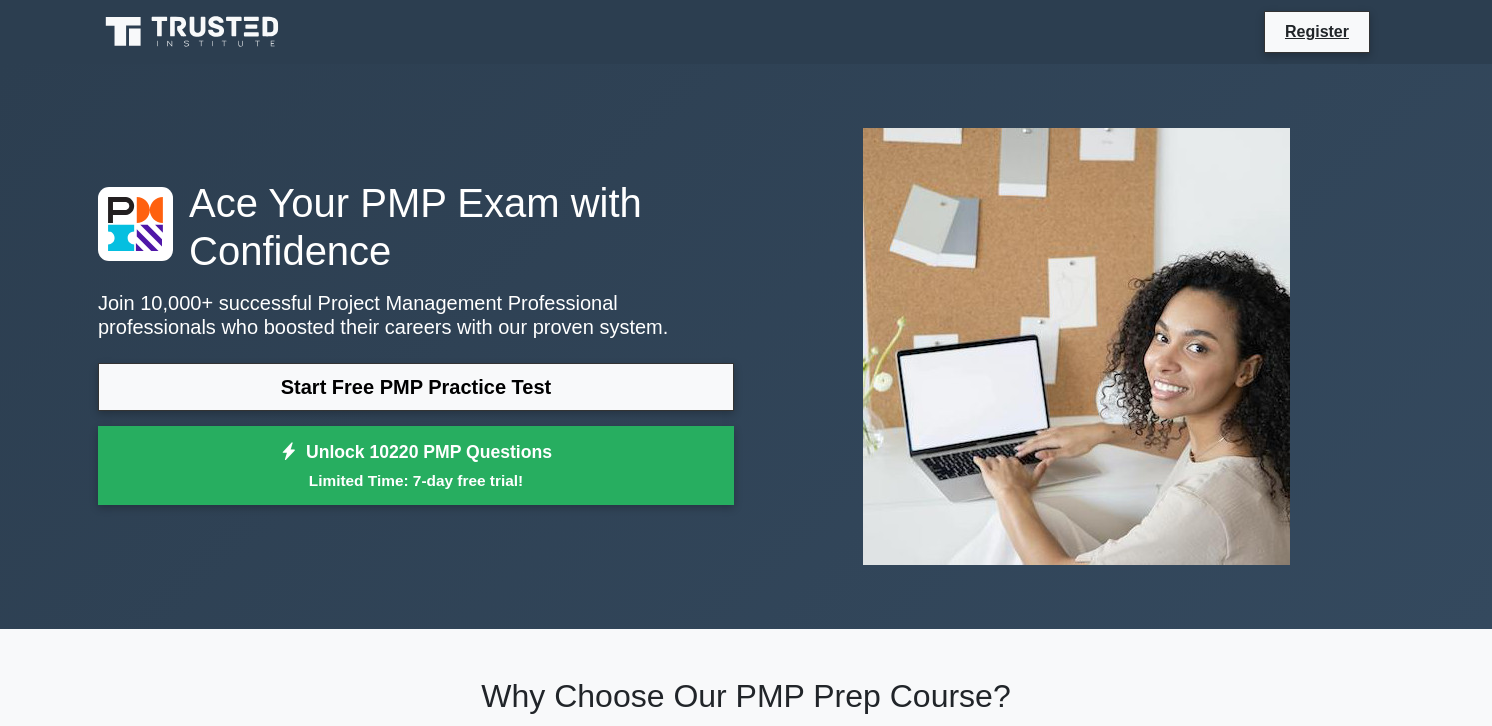 scroll, scrollTop: 0, scrollLeft: 0, axis: both 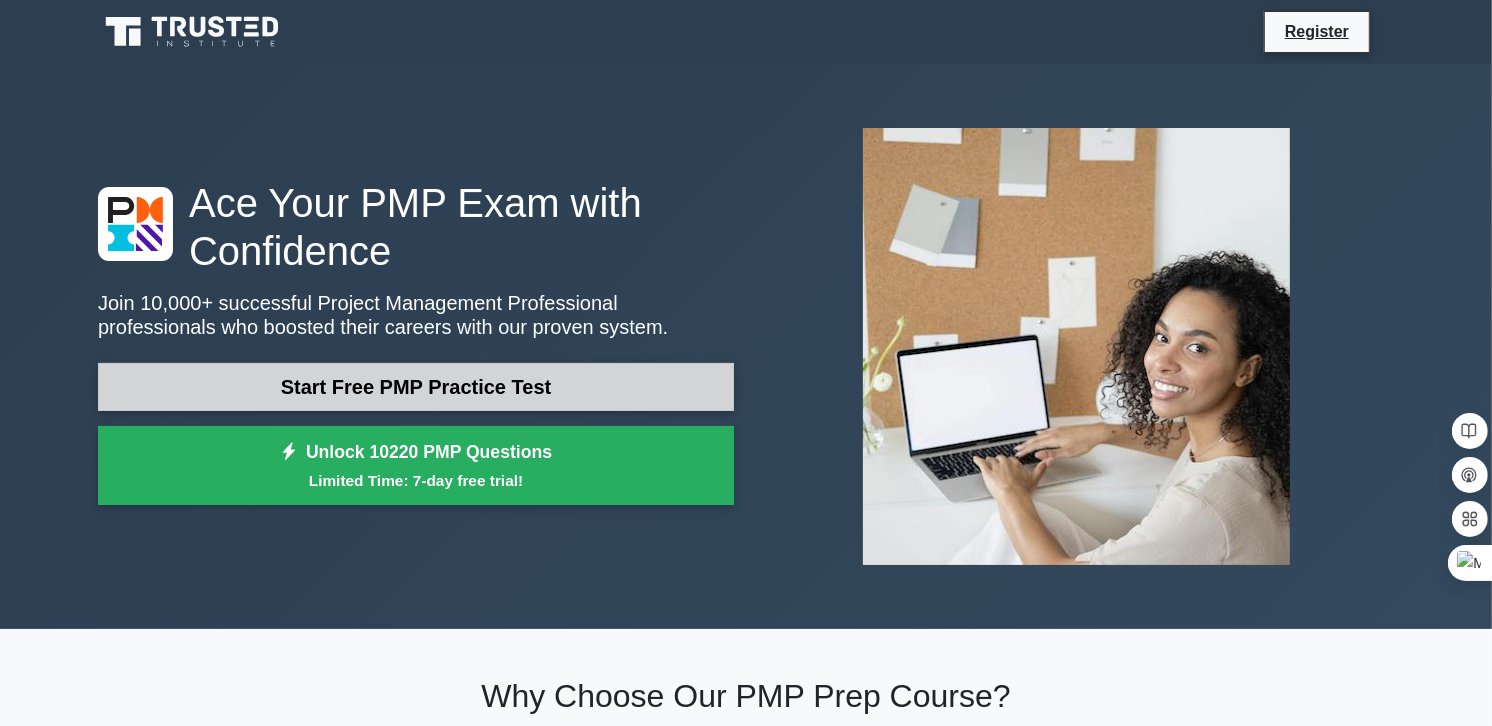 click on "Start Free PMP Practice Test" at bounding box center (416, 387) 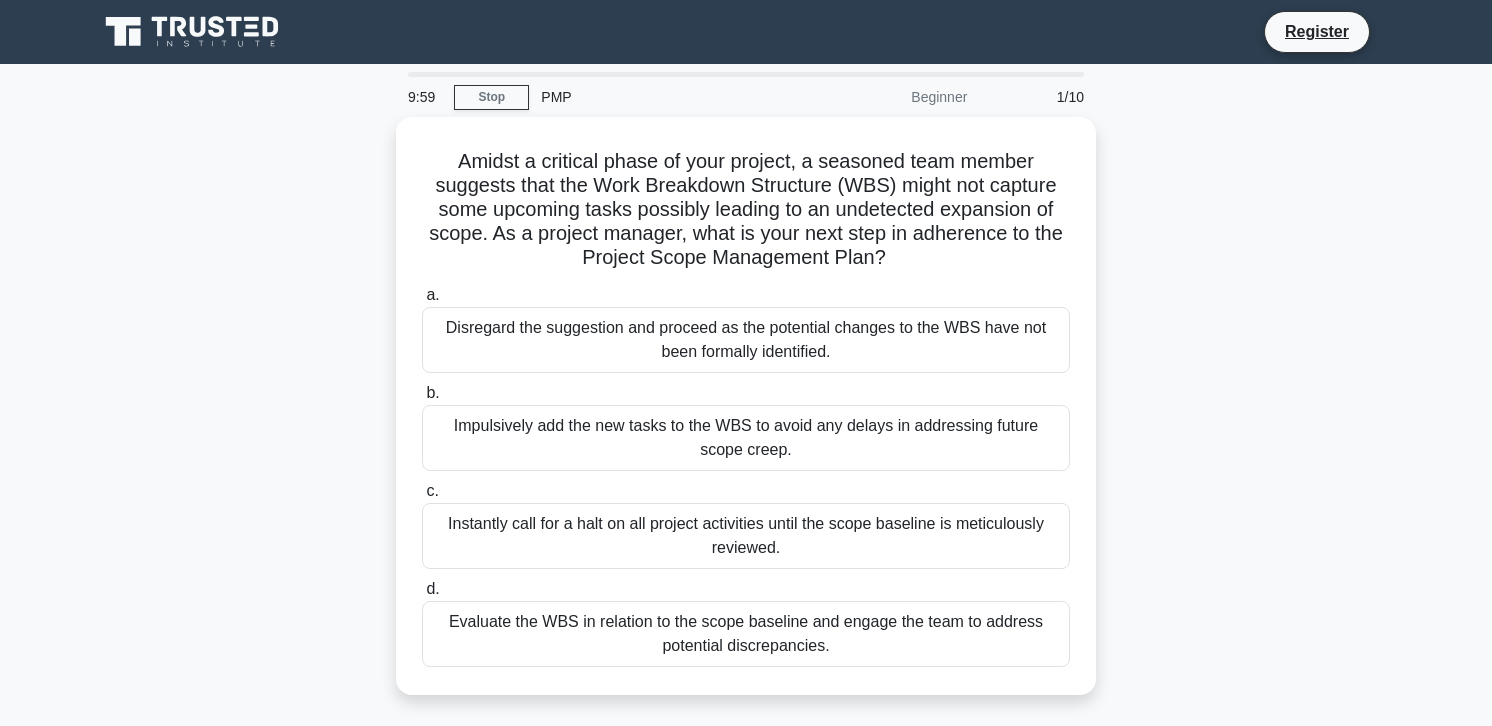 scroll, scrollTop: 0, scrollLeft: 0, axis: both 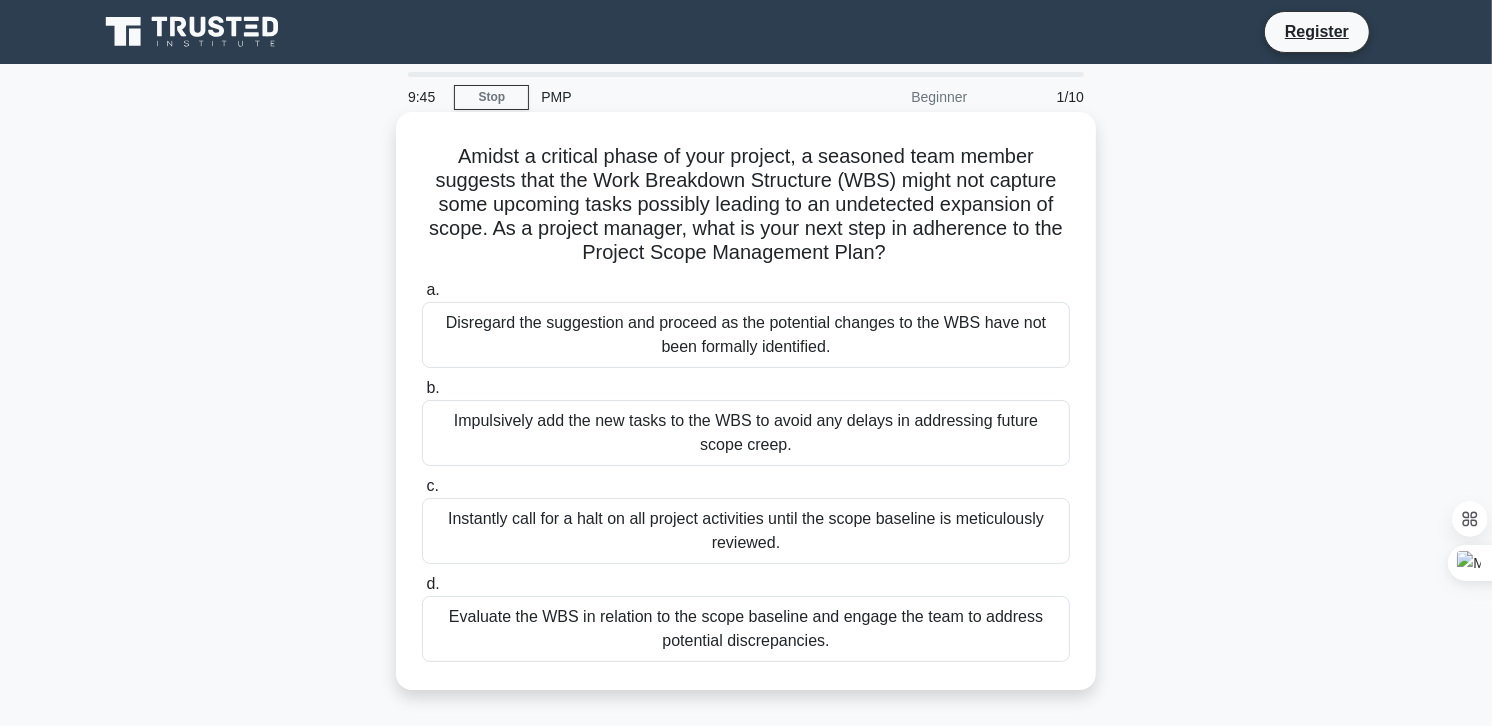 click on "Evaluate the WBS in relation to the scope baseline and engage the team to address potential discrepancies." at bounding box center (746, 629) 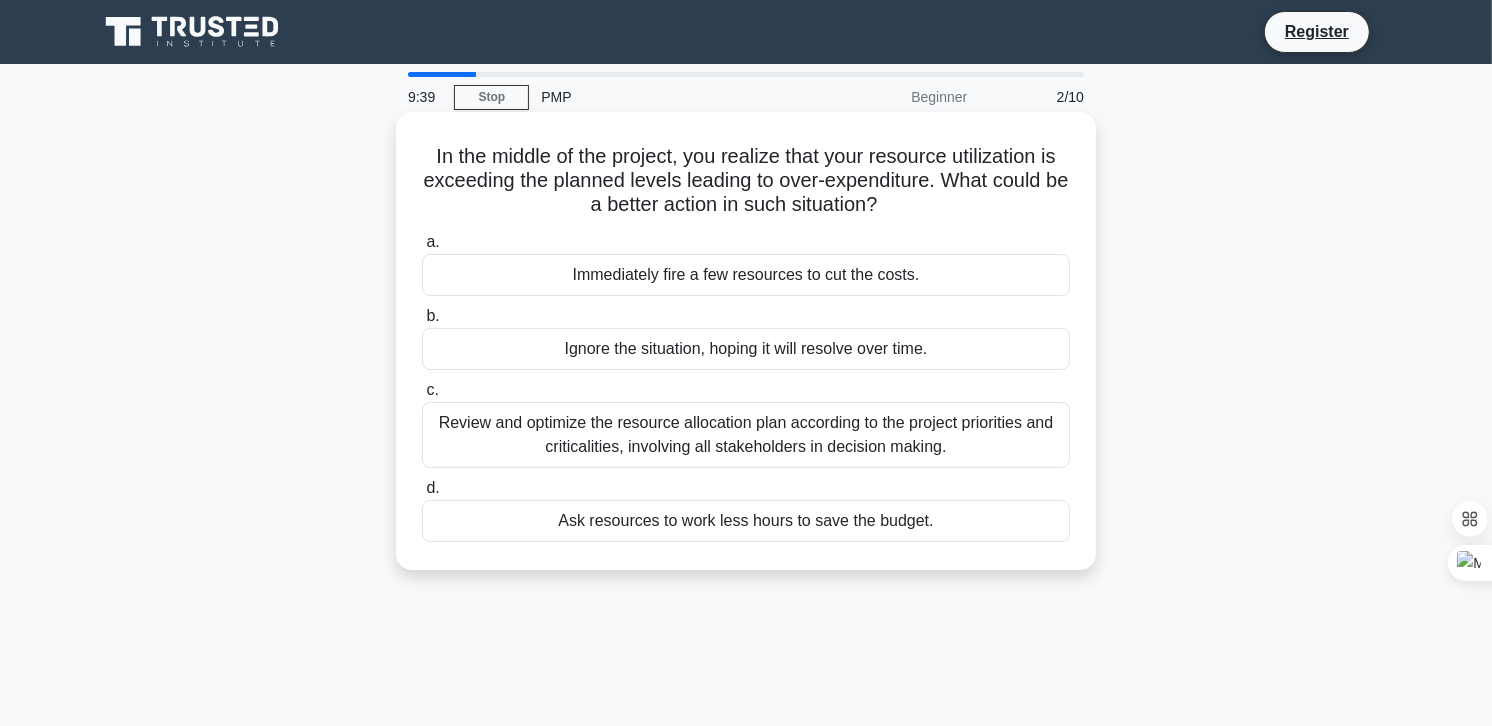 click on "Review and optimize the resource allocation plan according to the project priorities and criticalities, involving all stakeholders in decision making." at bounding box center (746, 435) 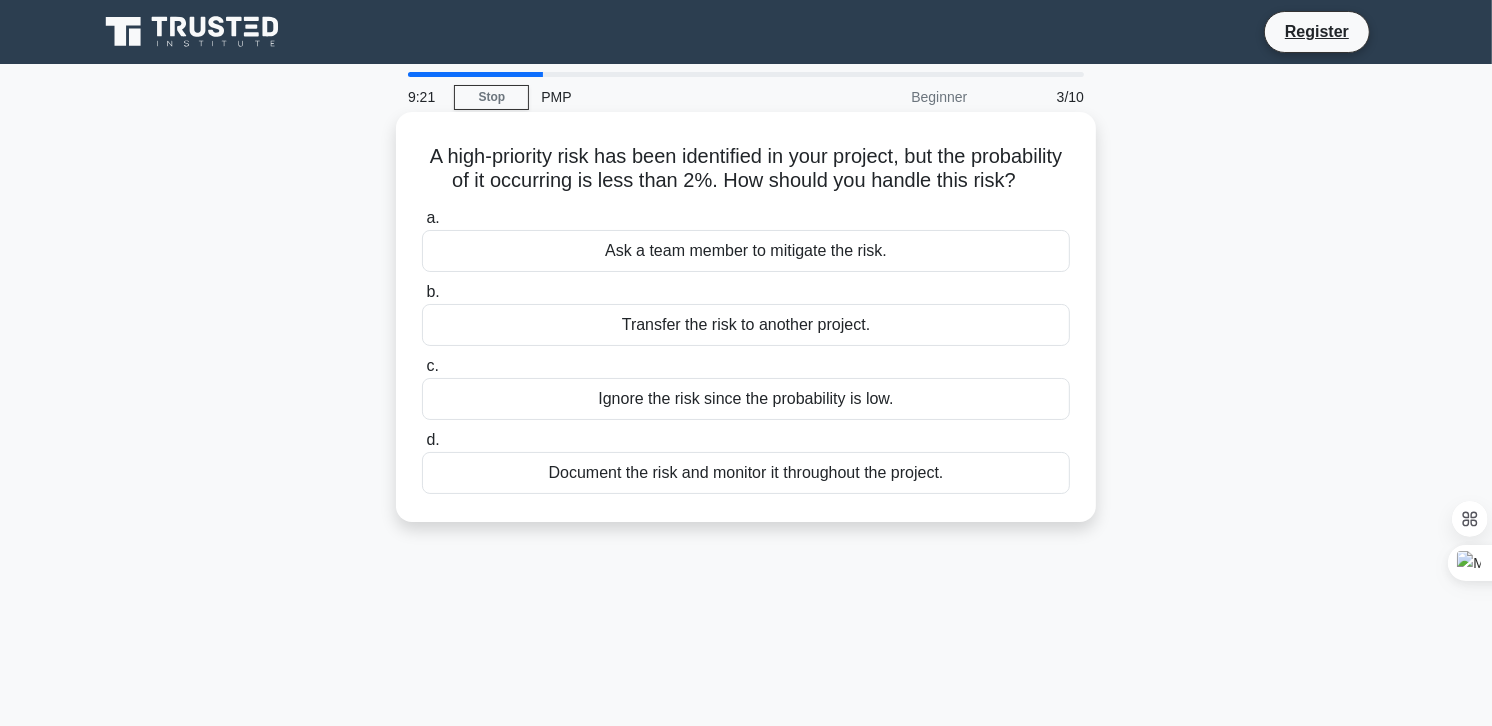 click on "Document the risk and monitor it throughout the project." at bounding box center (746, 473) 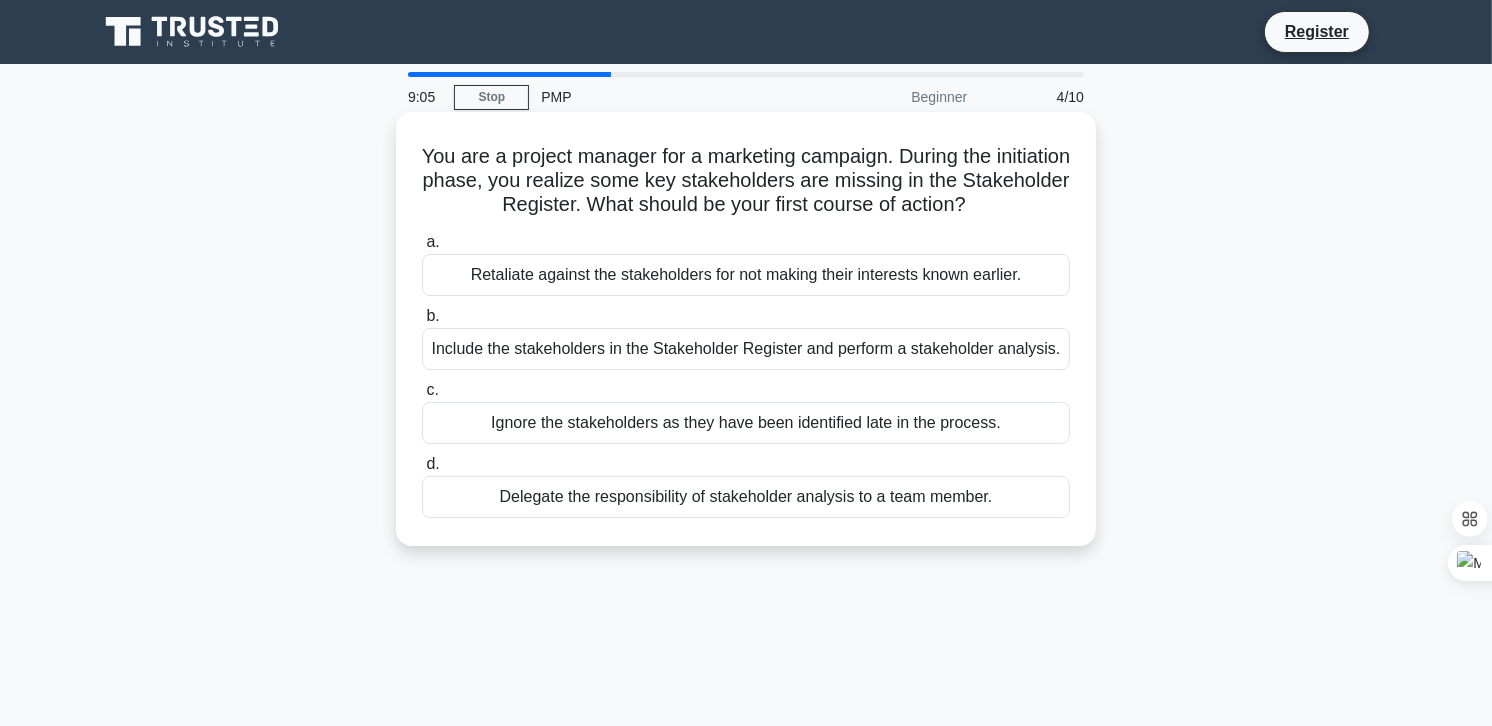 click on "Include the stakeholders in the Stakeholder Register and perform a stakeholder analysis." at bounding box center (746, 349) 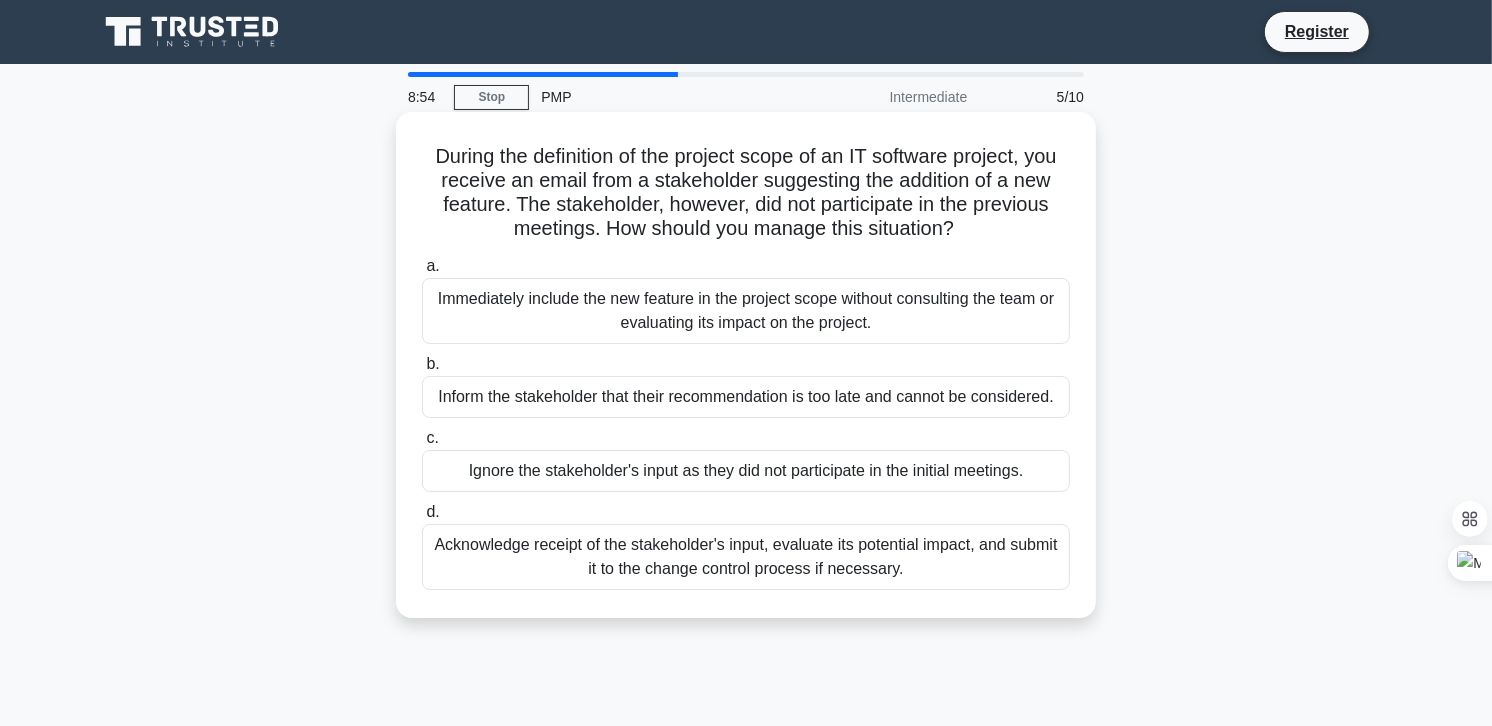 click on "Acknowledge receipt of the stakeholder's input, evaluate its potential impact, and submit it to the change control process if necessary." at bounding box center [746, 557] 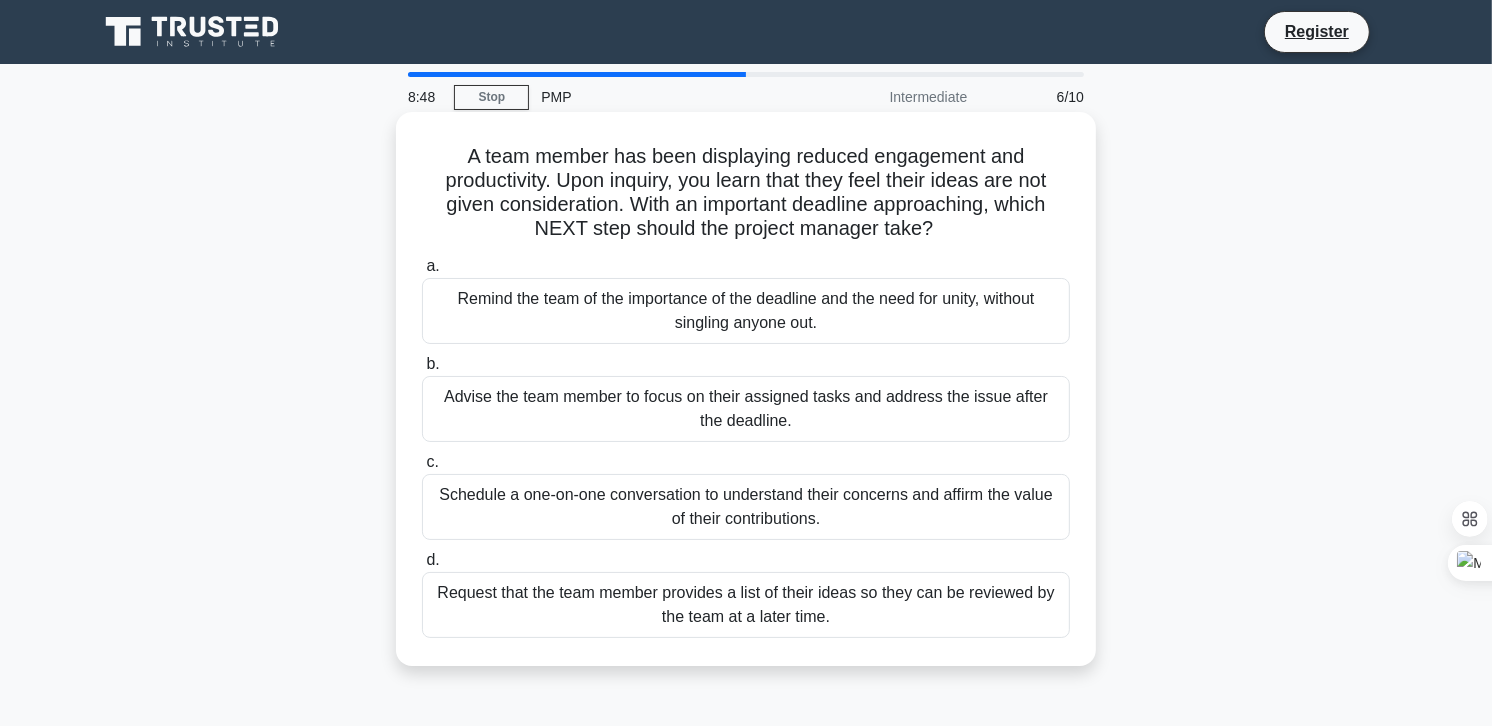 click on "Schedule a one-on-one conversation to understand their concerns and affirm the value of their contributions." at bounding box center [746, 507] 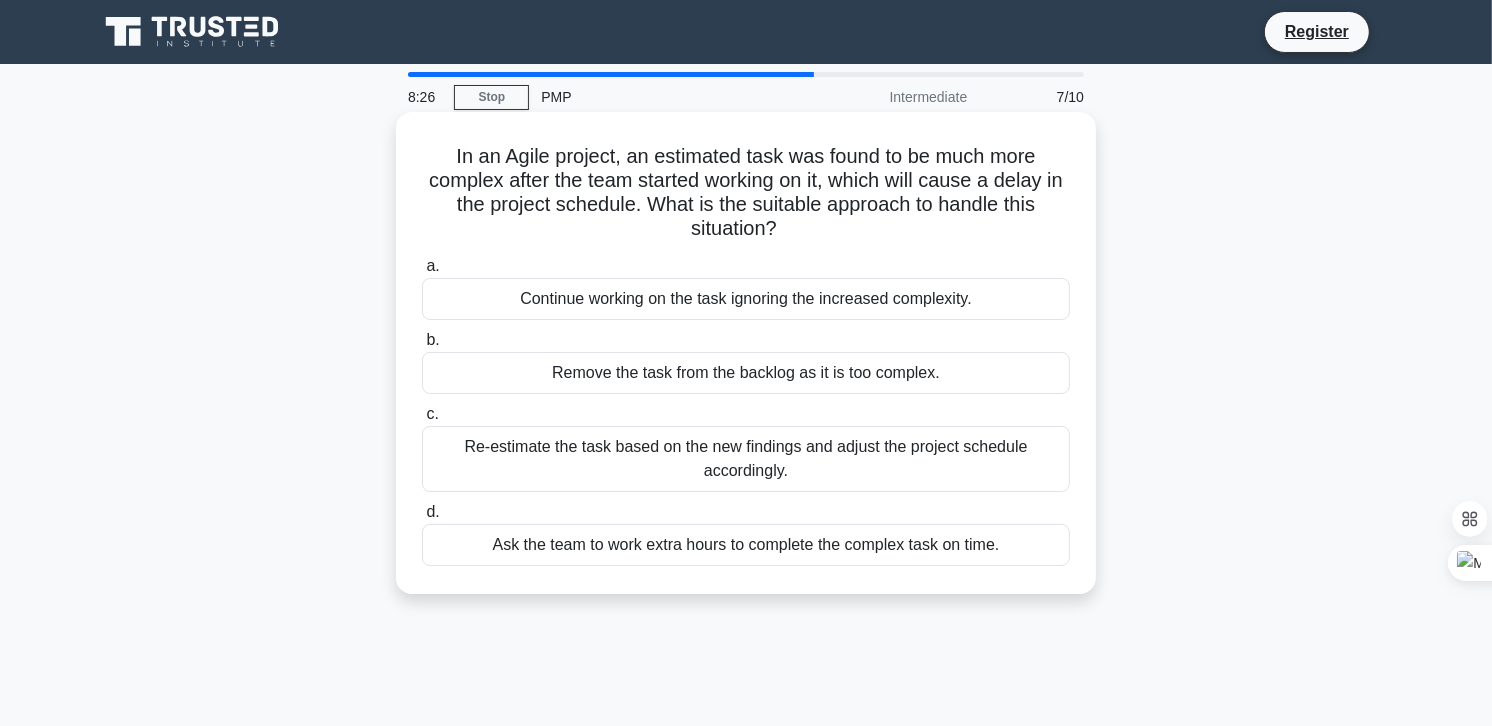 click on "Re-estimate the task based on the new findings and adjust the project schedule accordingly." at bounding box center (746, 459) 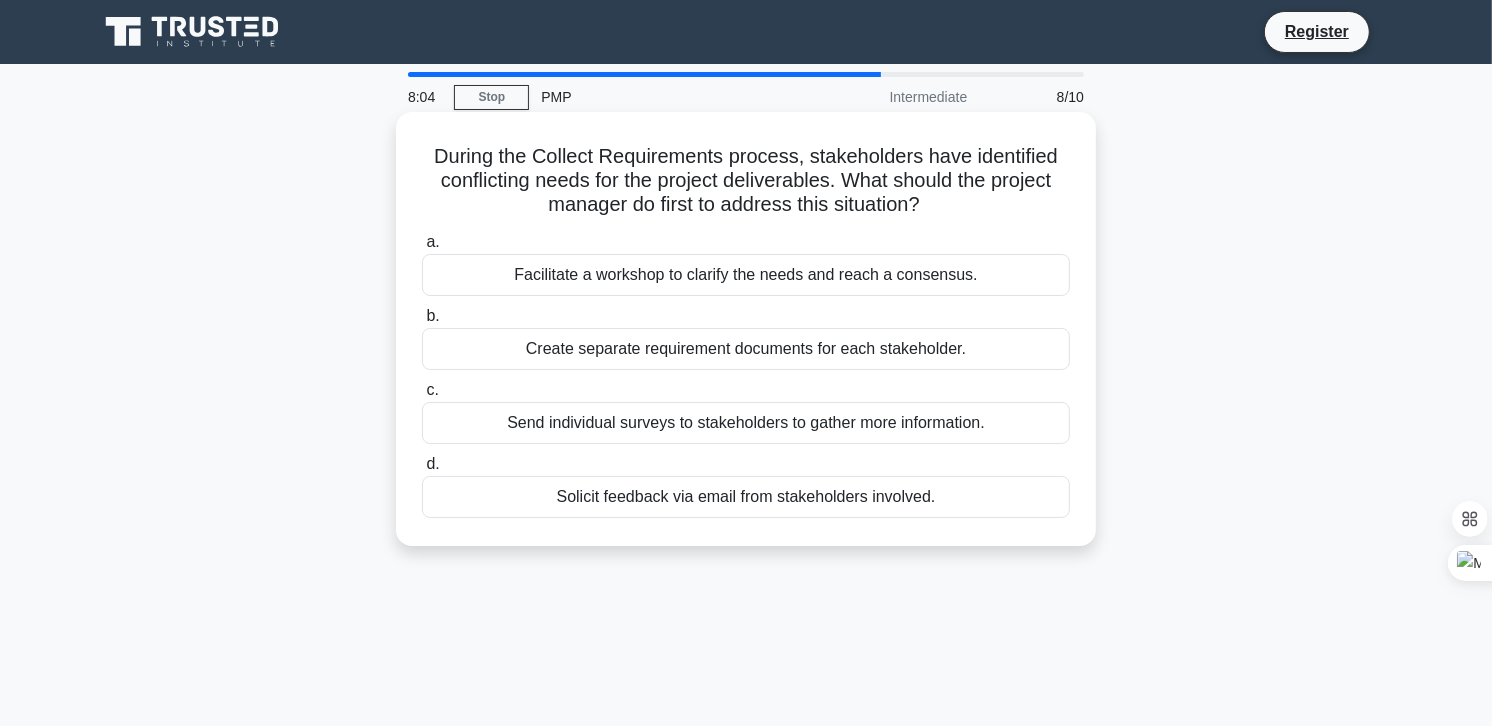 click on "Facilitate a workshop to clarify the needs and reach a consensus." at bounding box center [746, 275] 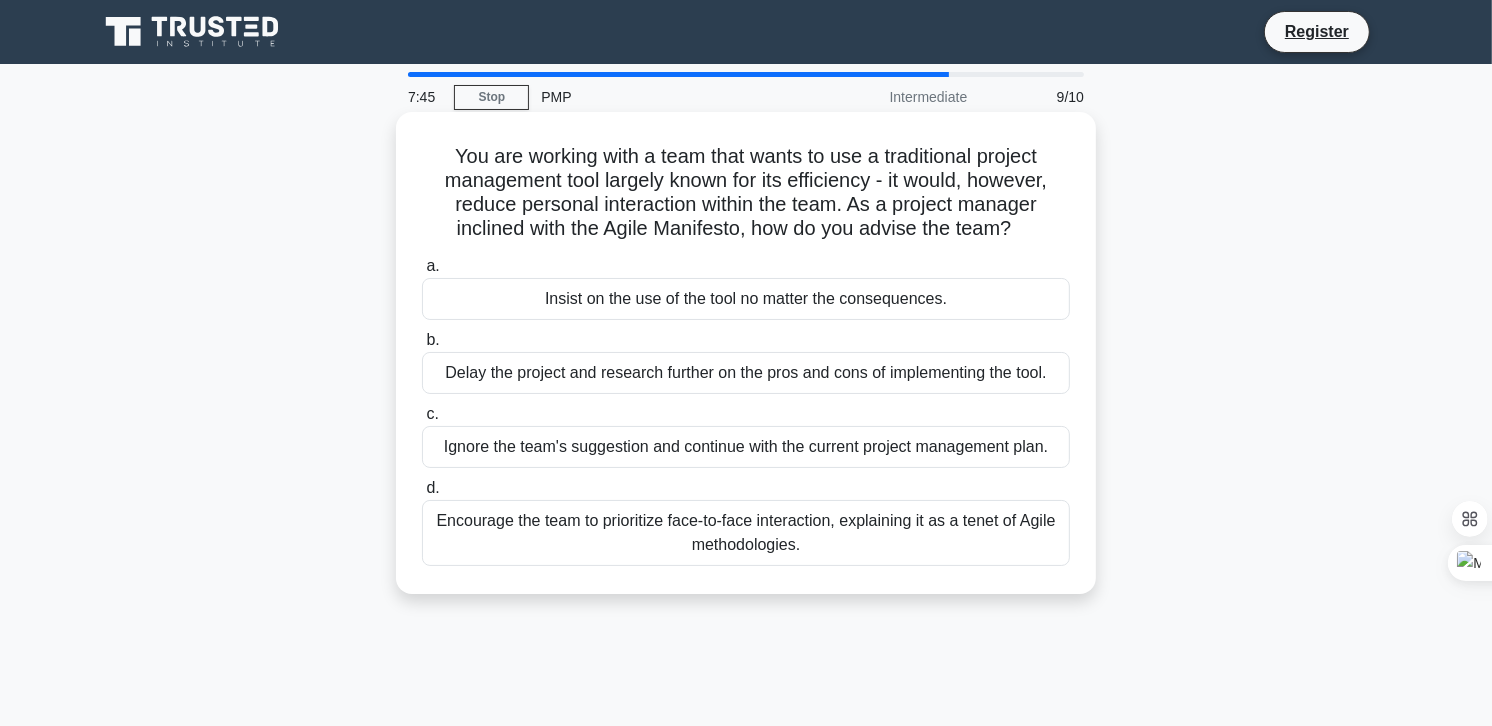 click on "Encourage the team to prioritize face-to-face interaction, explaining it as a tenet of Agile methodologies." at bounding box center [746, 533] 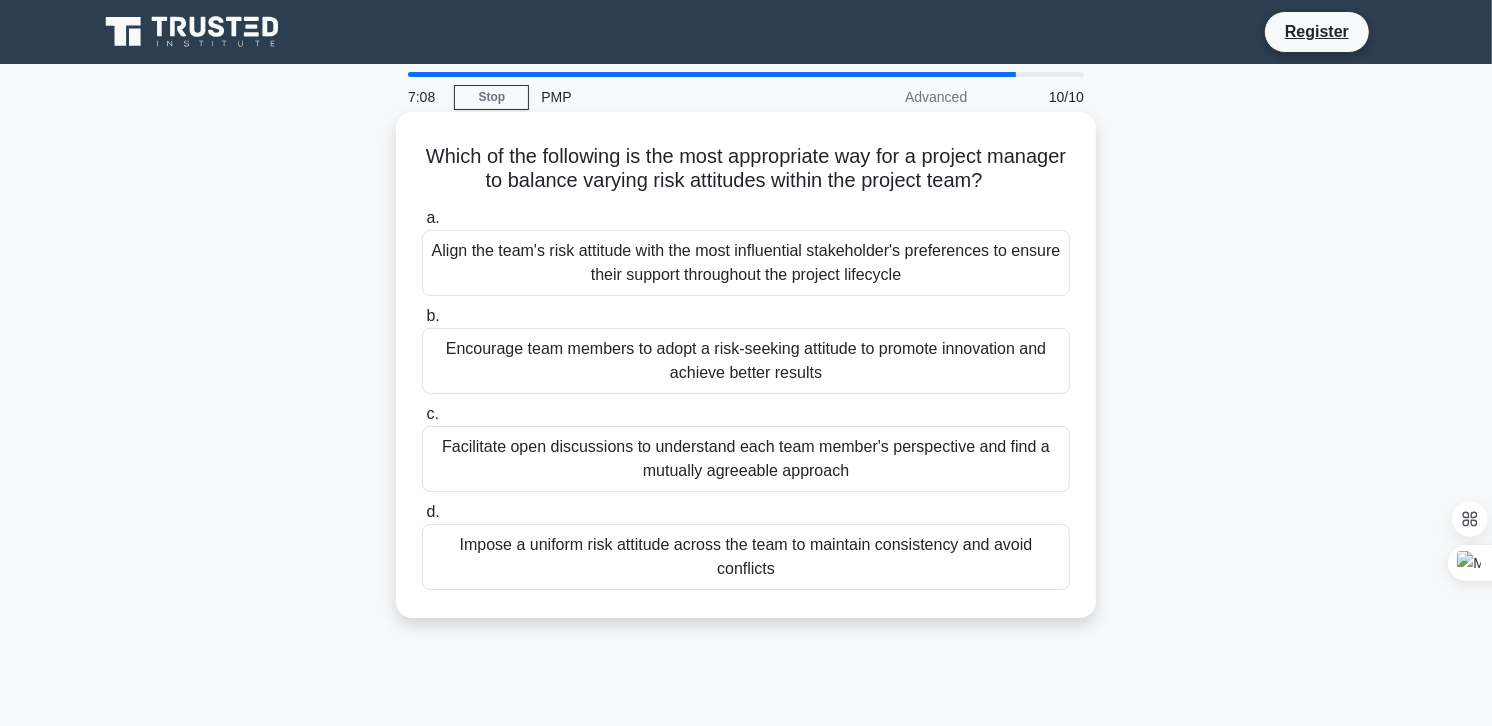 click on "Encourage team members to adopt a risk-seeking attitude to promote innovation and achieve better results" at bounding box center [746, 361] 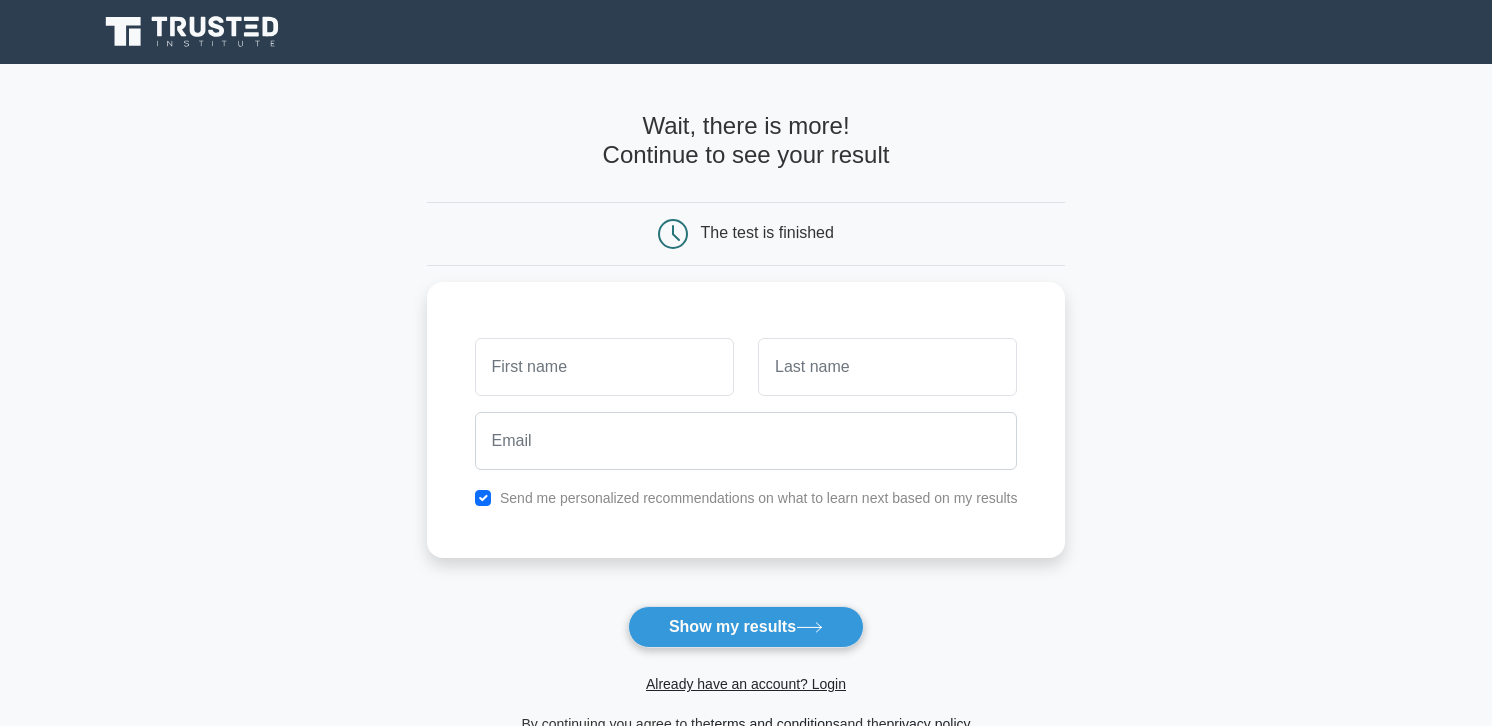 scroll, scrollTop: 0, scrollLeft: 0, axis: both 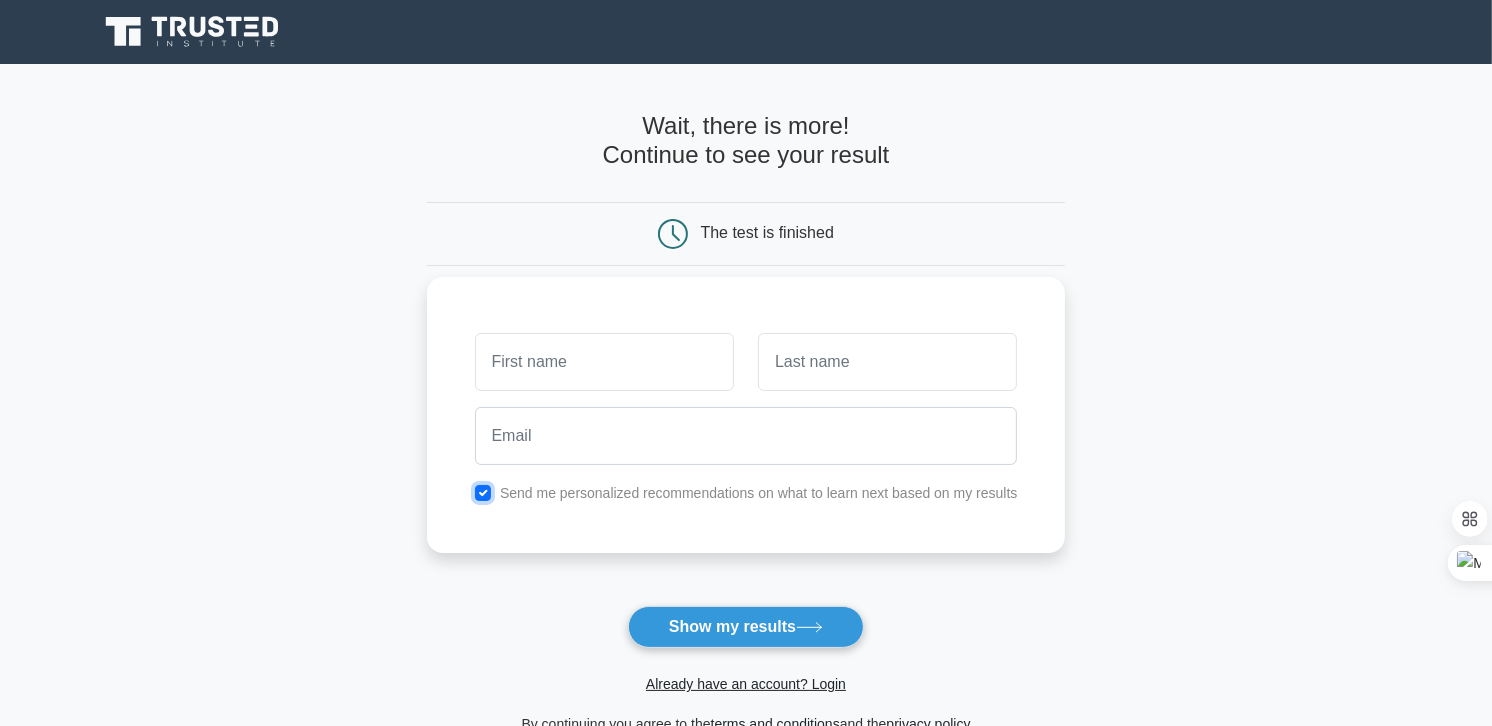 click at bounding box center (483, 493) 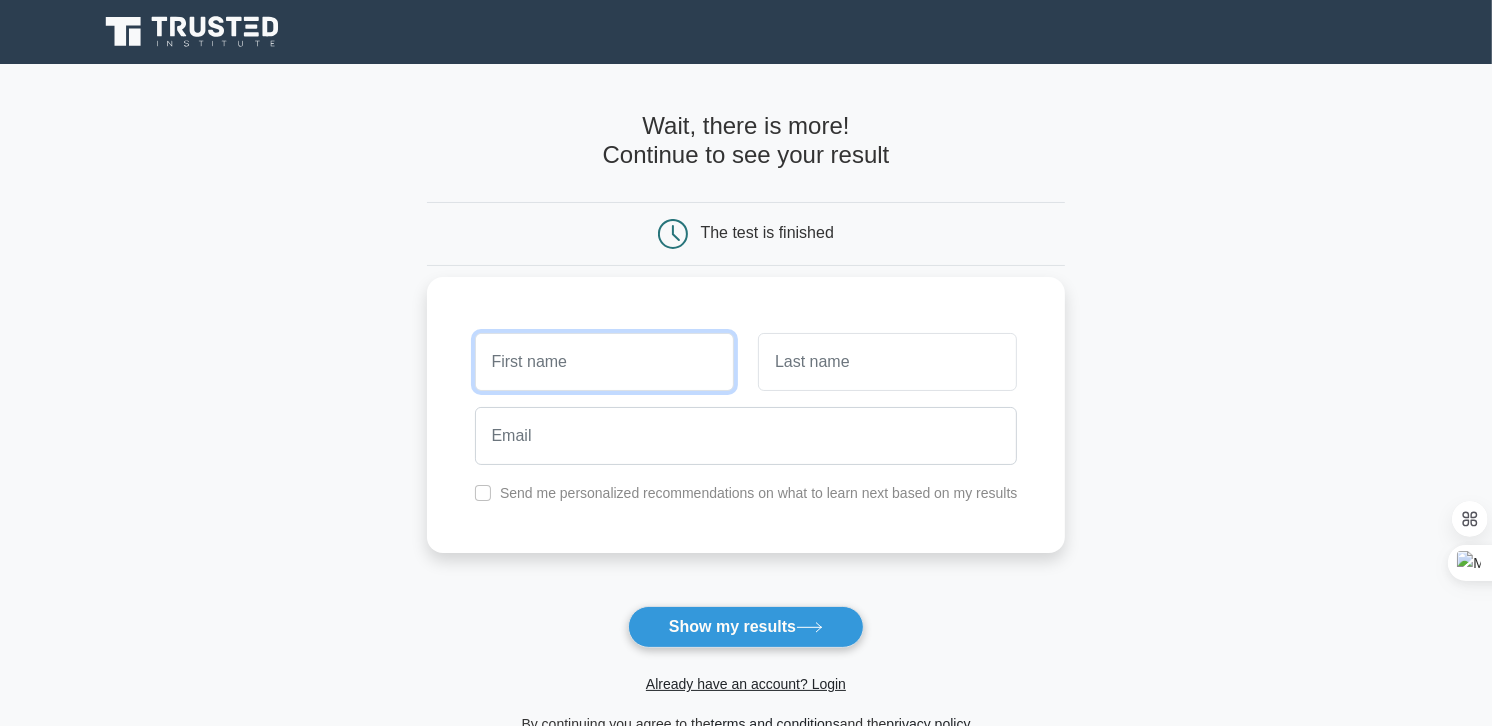 click at bounding box center (604, 362) 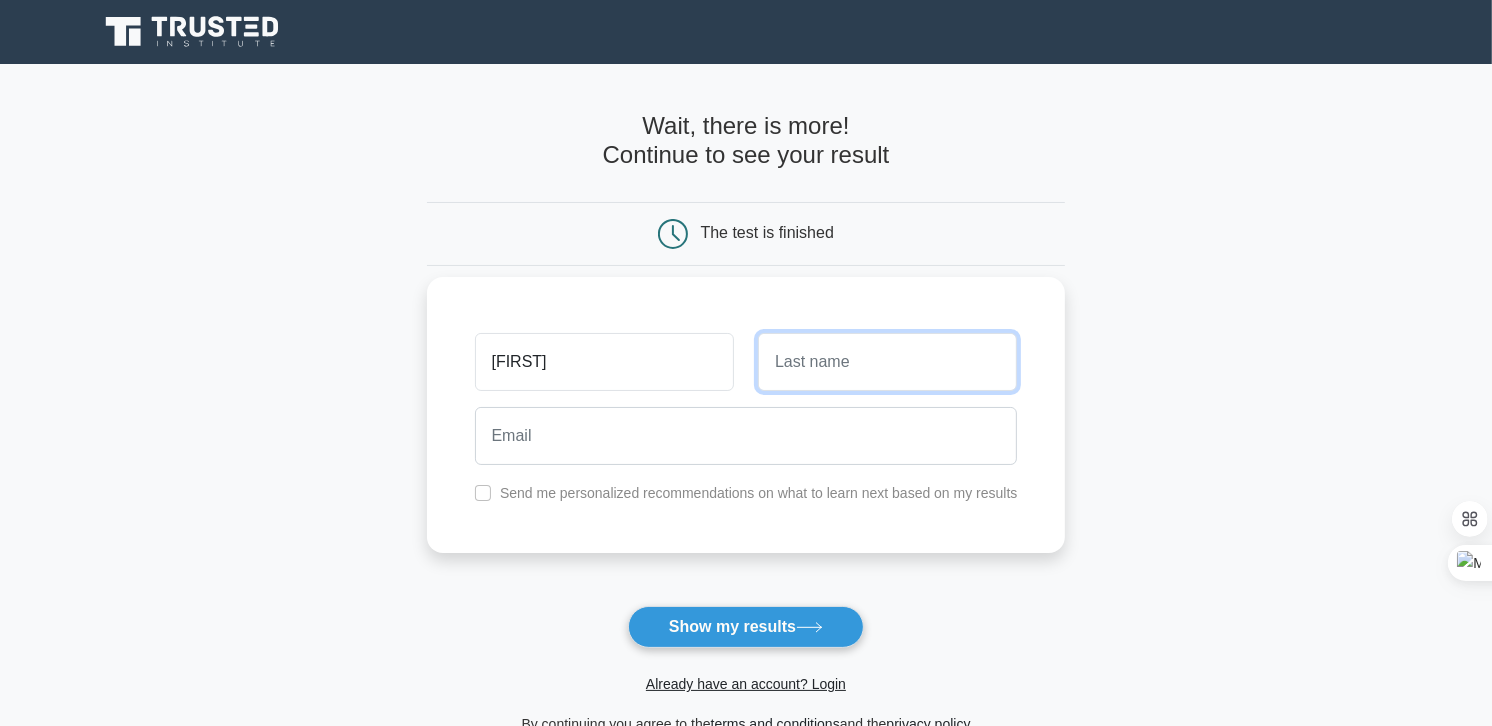 click at bounding box center [887, 362] 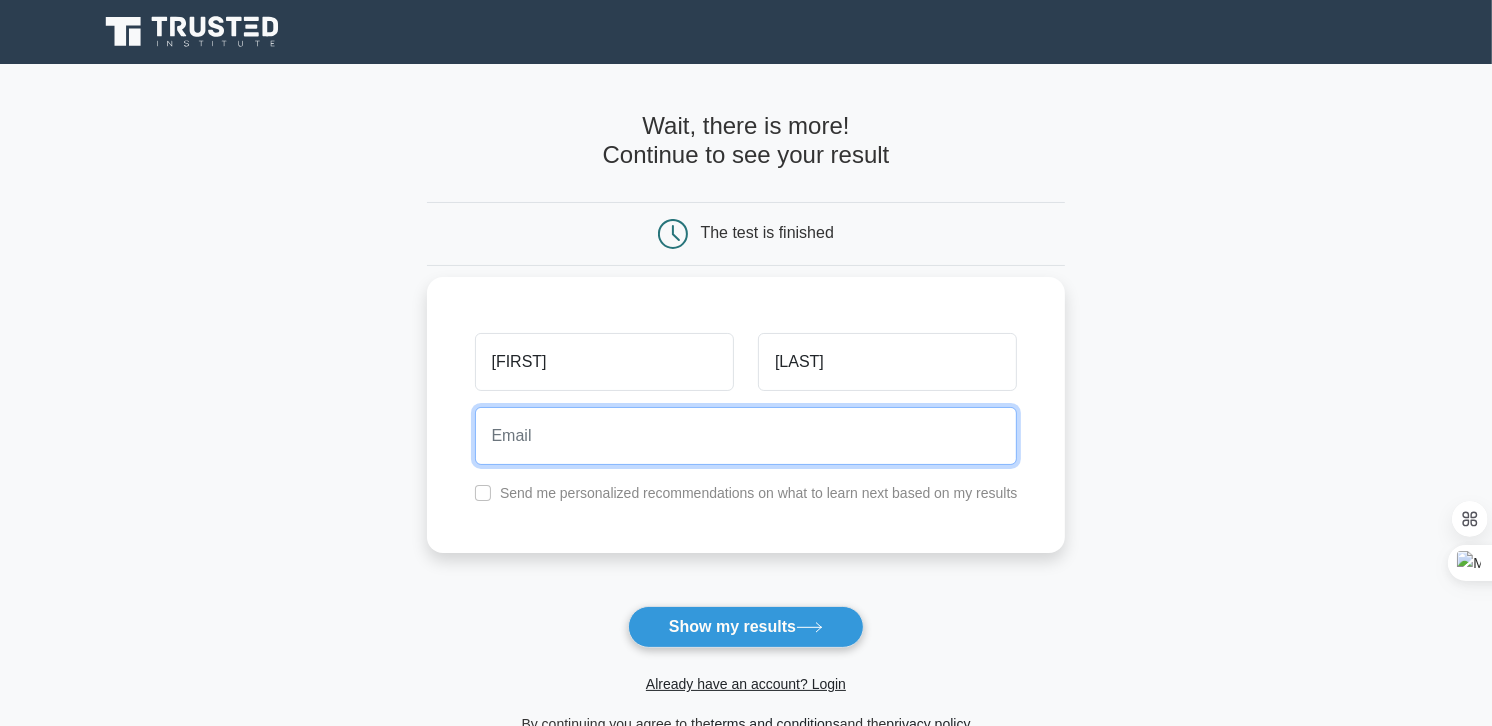 click at bounding box center (746, 436) 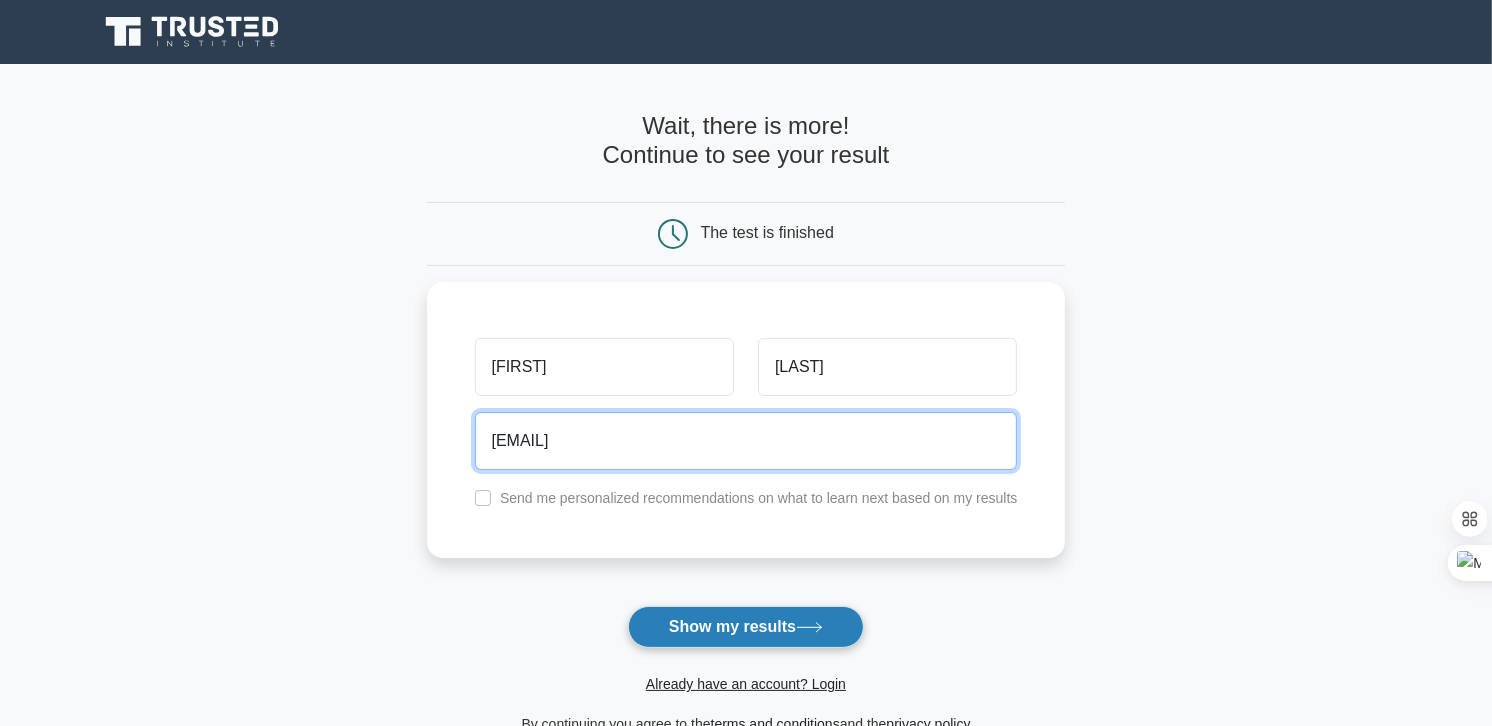 type on "joe@net.com" 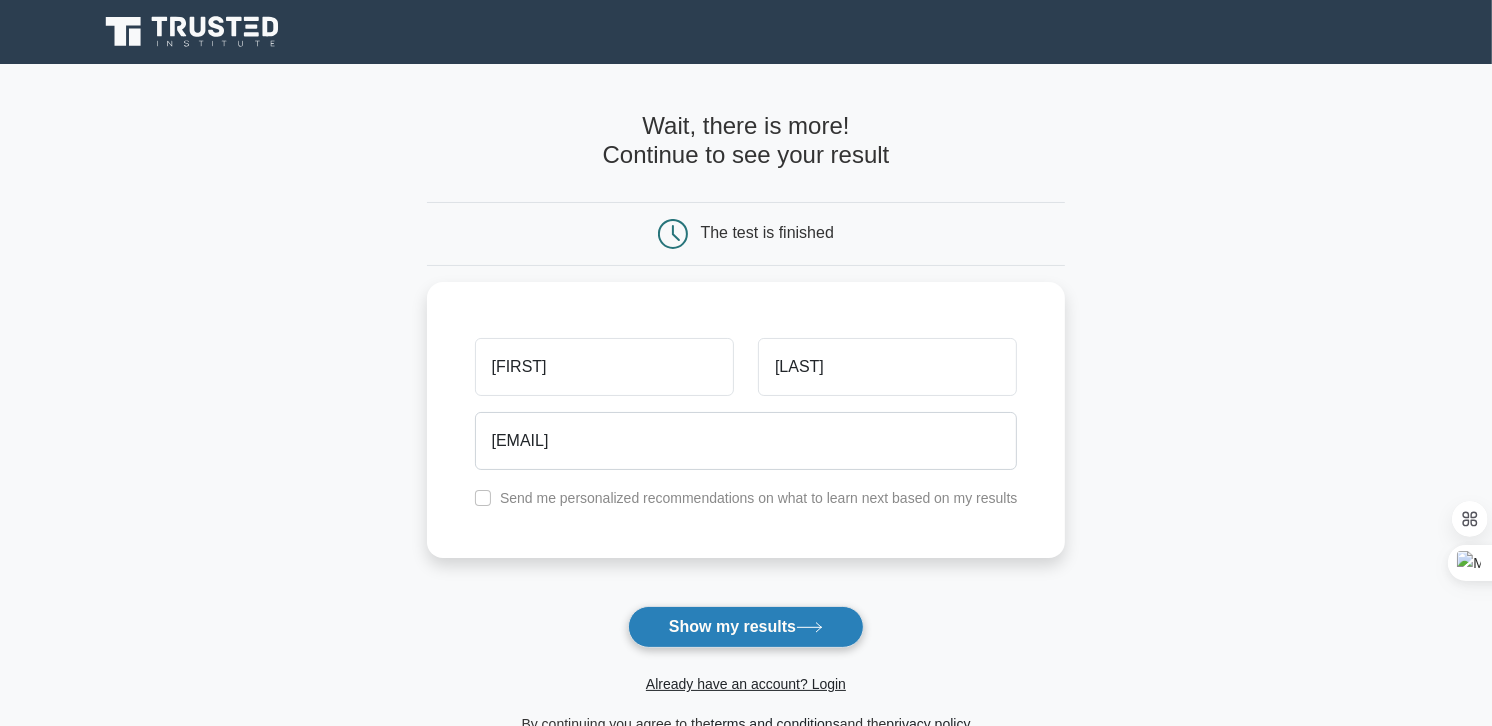 click on "Show my results" at bounding box center [746, 627] 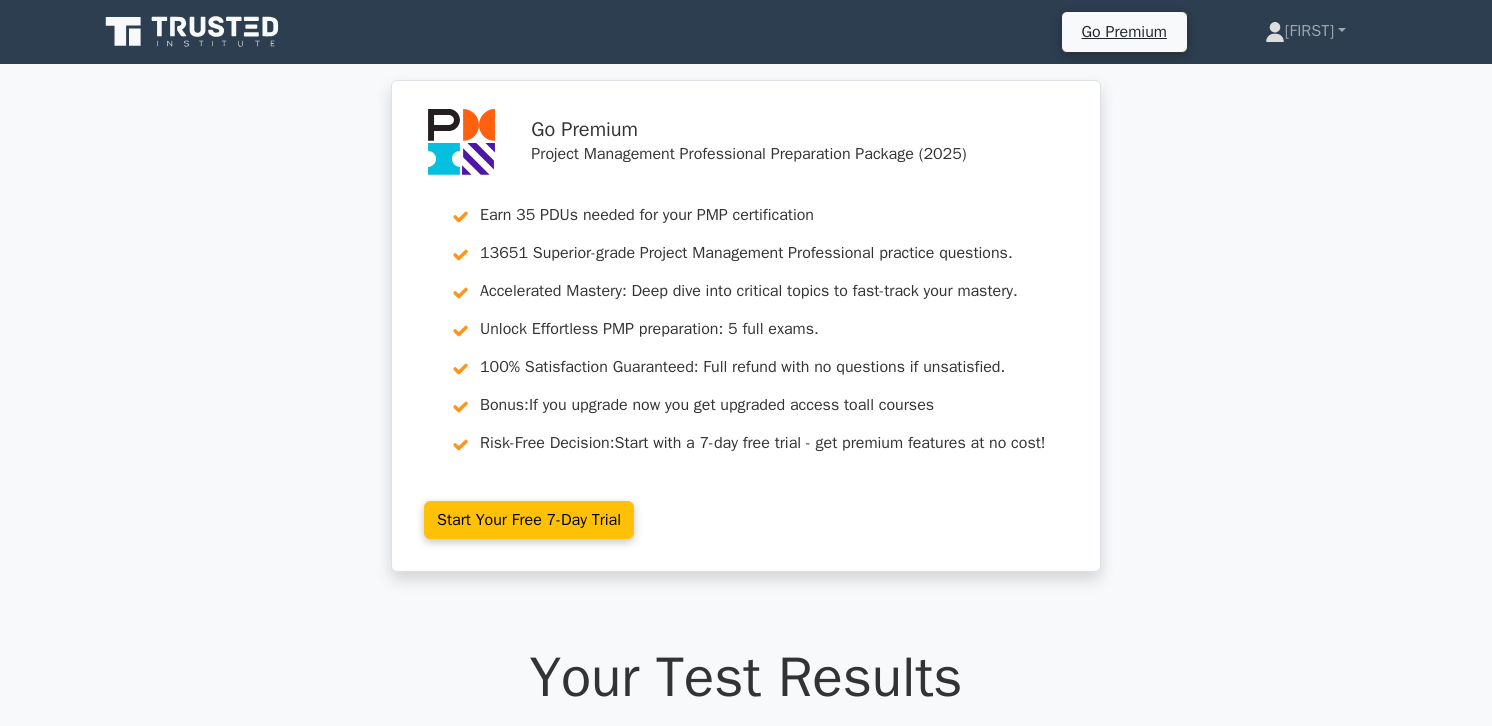 scroll, scrollTop: 0, scrollLeft: 0, axis: both 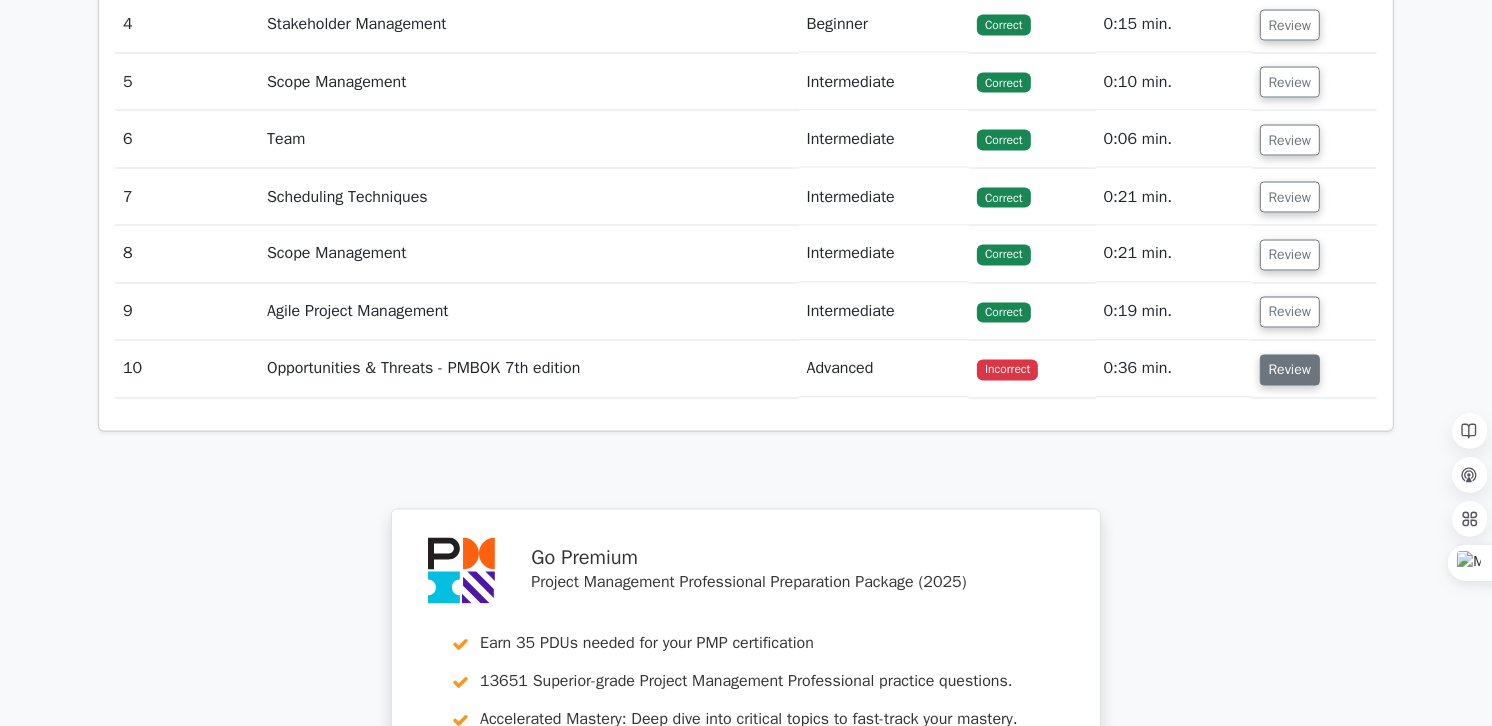 click on "Review" at bounding box center (1290, 370) 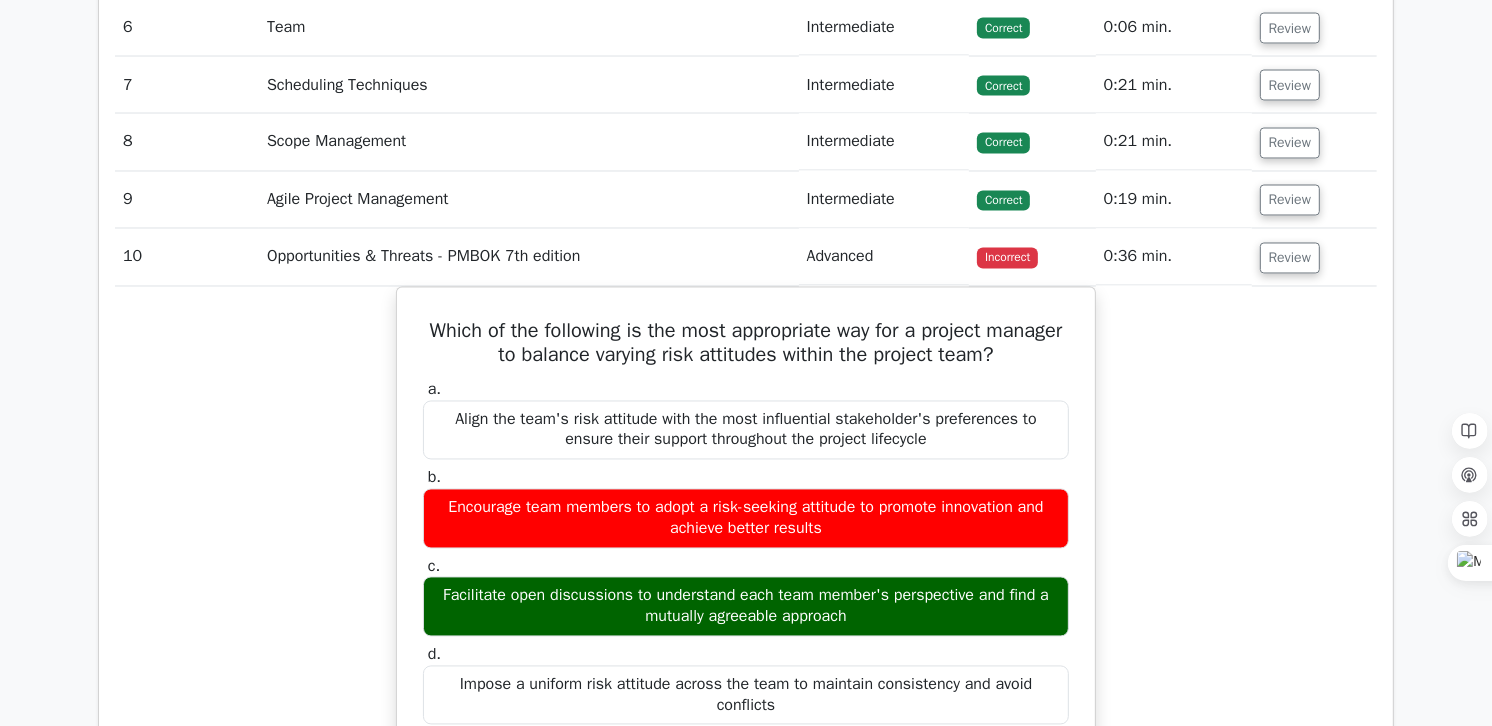 scroll, scrollTop: 3222, scrollLeft: 0, axis: vertical 